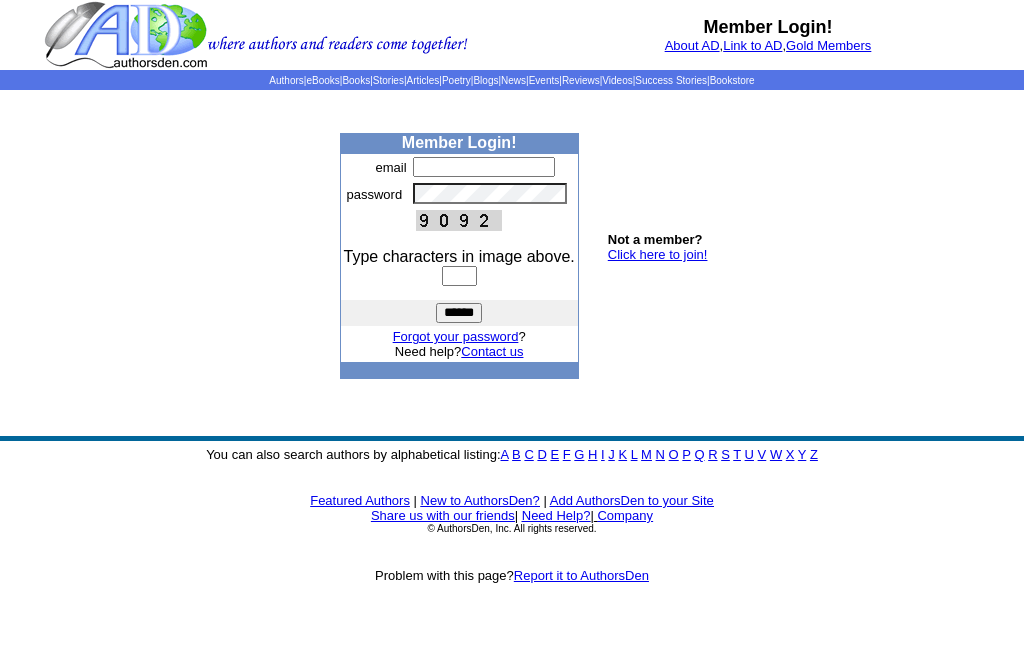 scroll, scrollTop: 0, scrollLeft: 0, axis: both 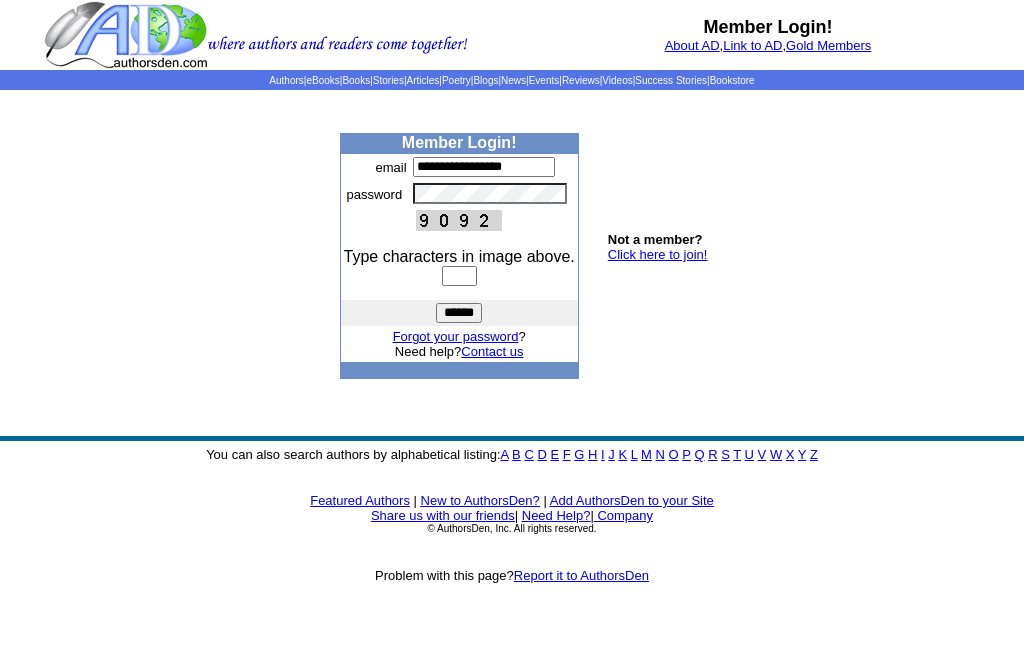 click at bounding box center (459, 276) 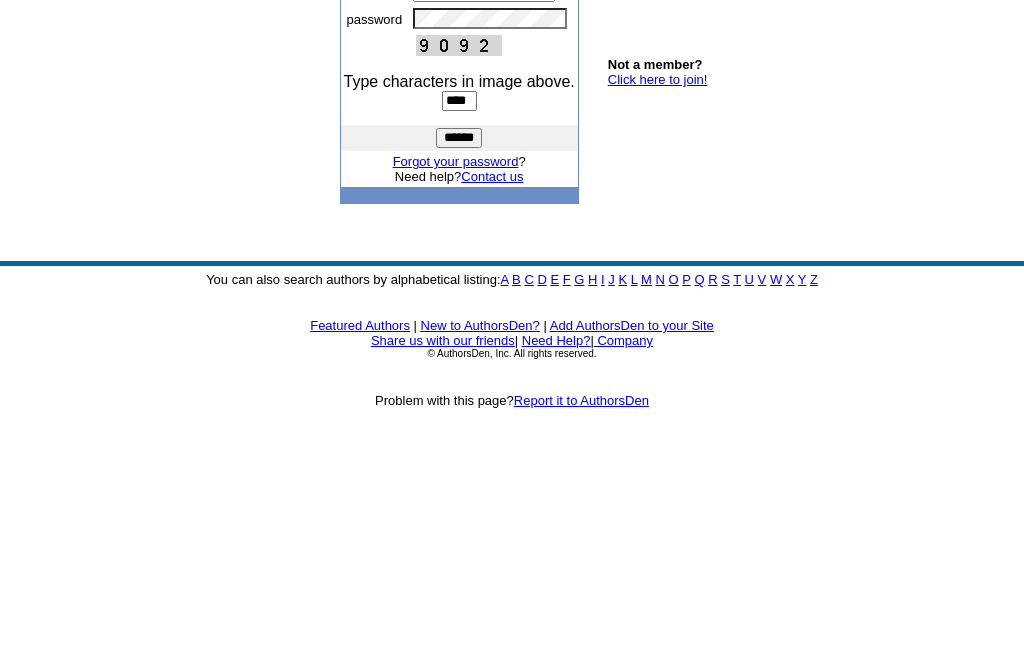 type on "****" 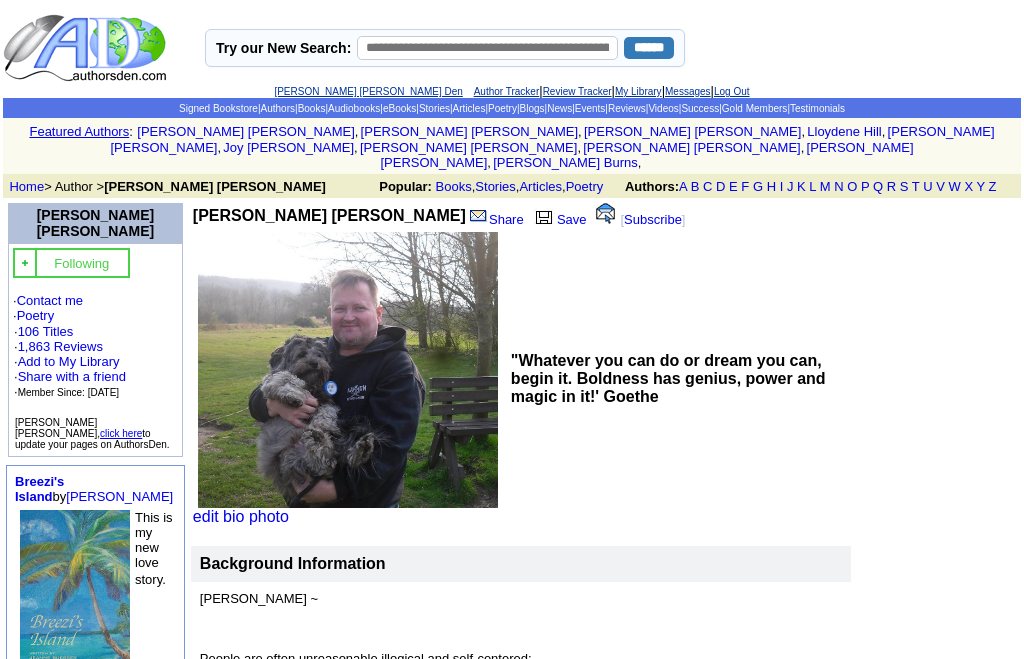 scroll, scrollTop: 0, scrollLeft: 0, axis: both 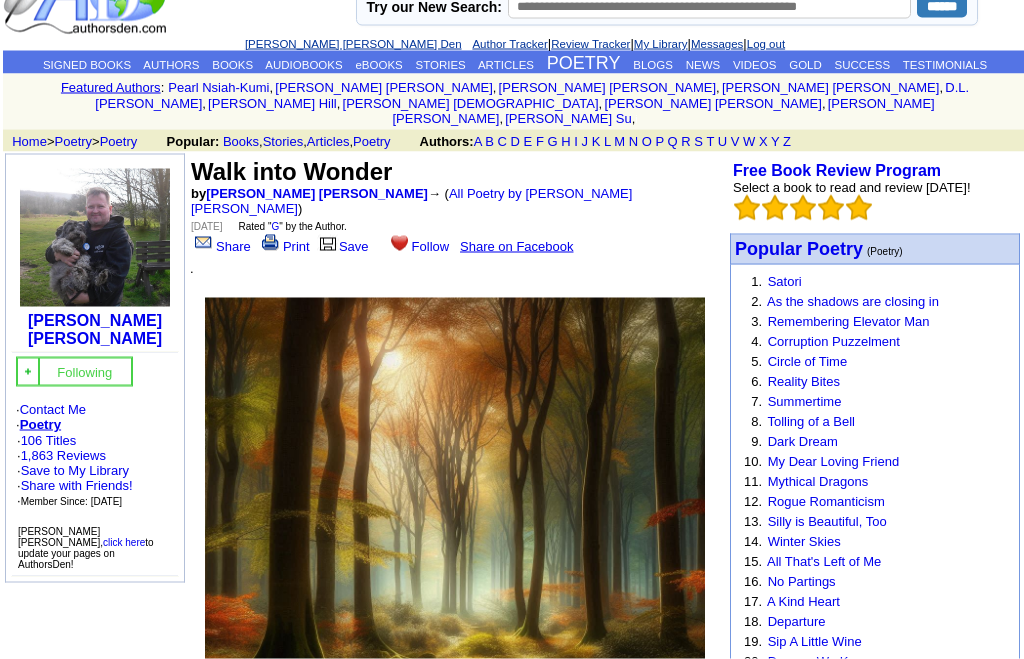 click on "106 Titles" 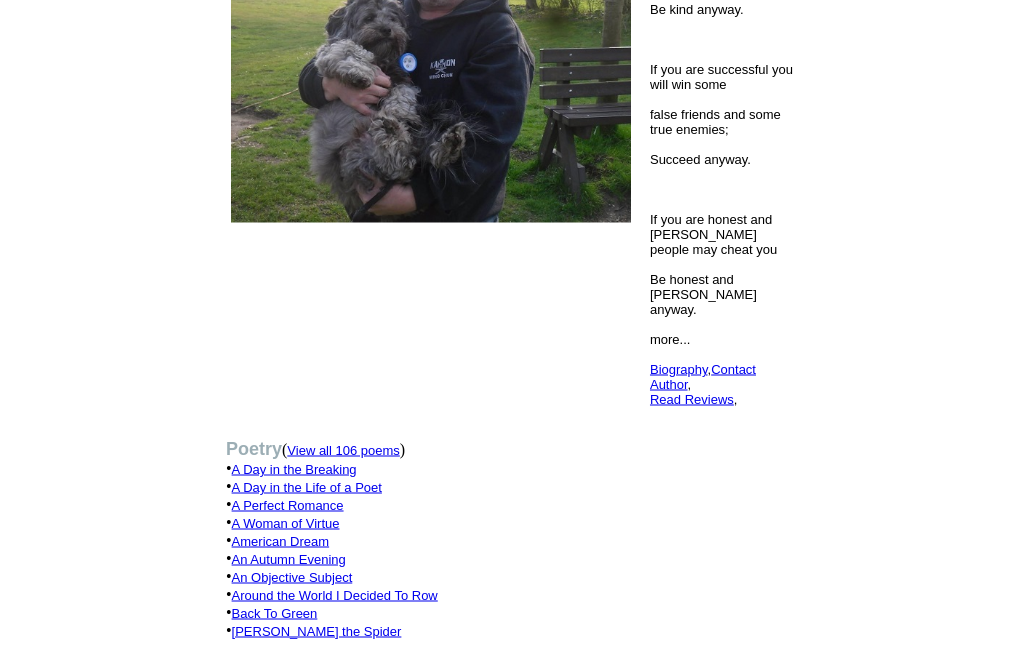 scroll, scrollTop: 534, scrollLeft: 0, axis: vertical 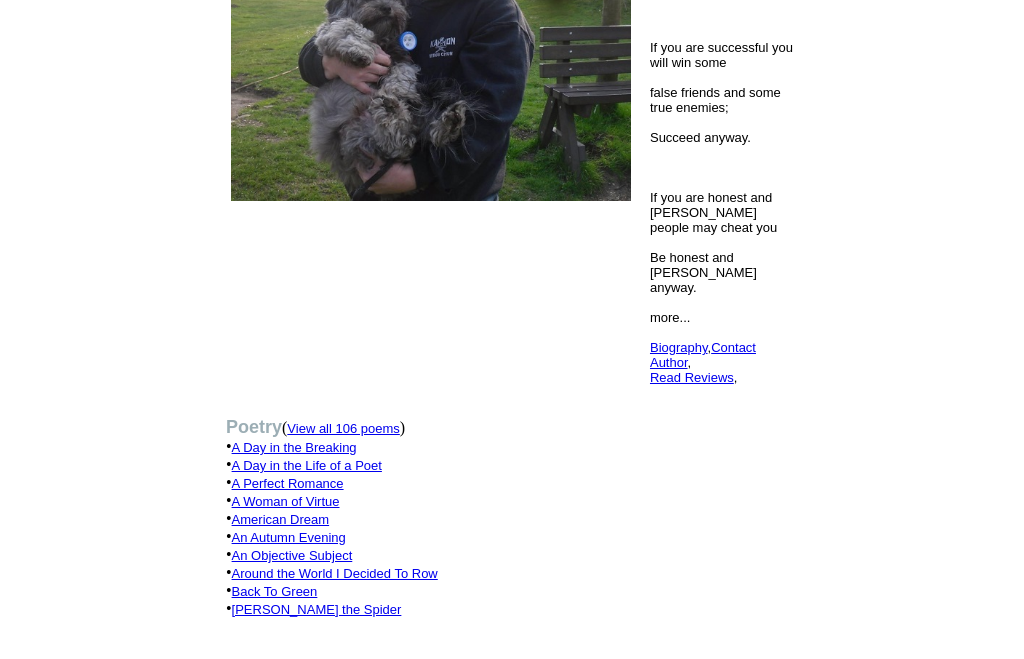 click on "View all 106 poems" 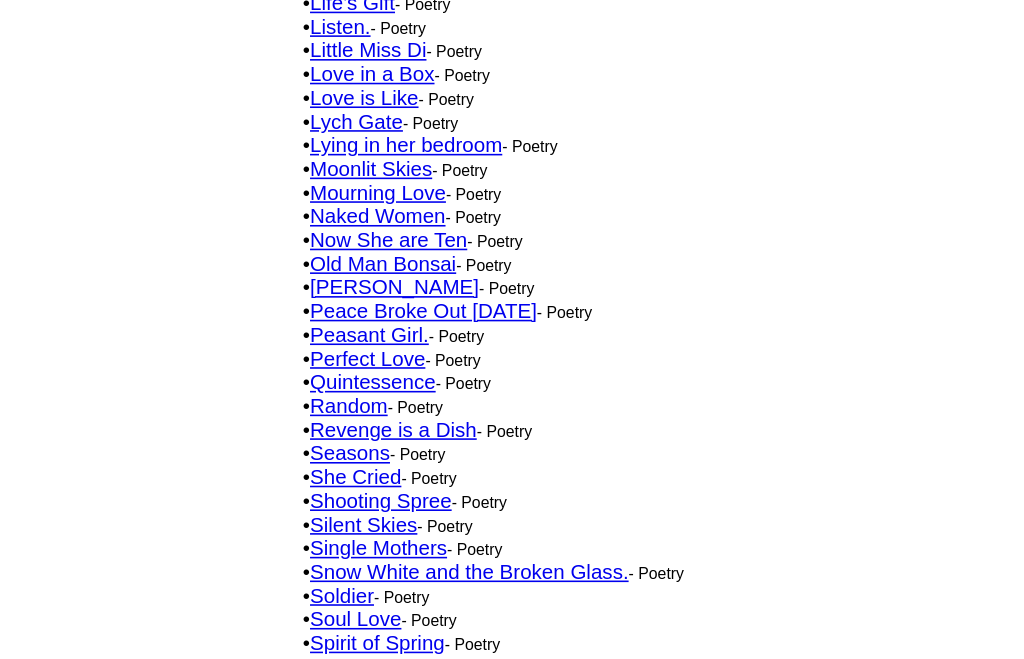 scroll, scrollTop: 679, scrollLeft: 0, axis: vertical 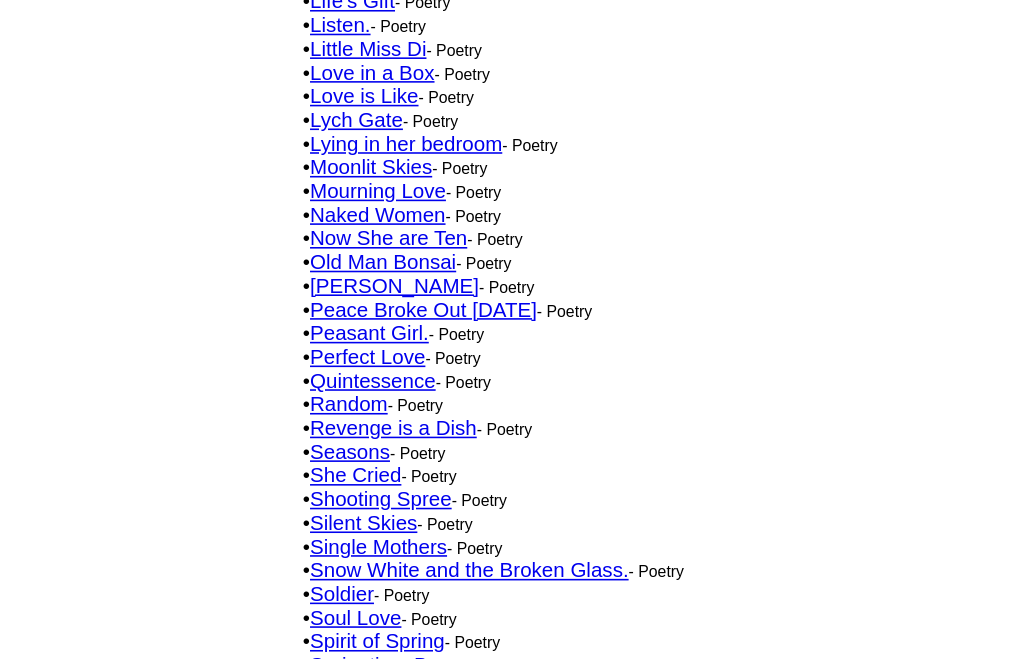 click on "Mourning Love" 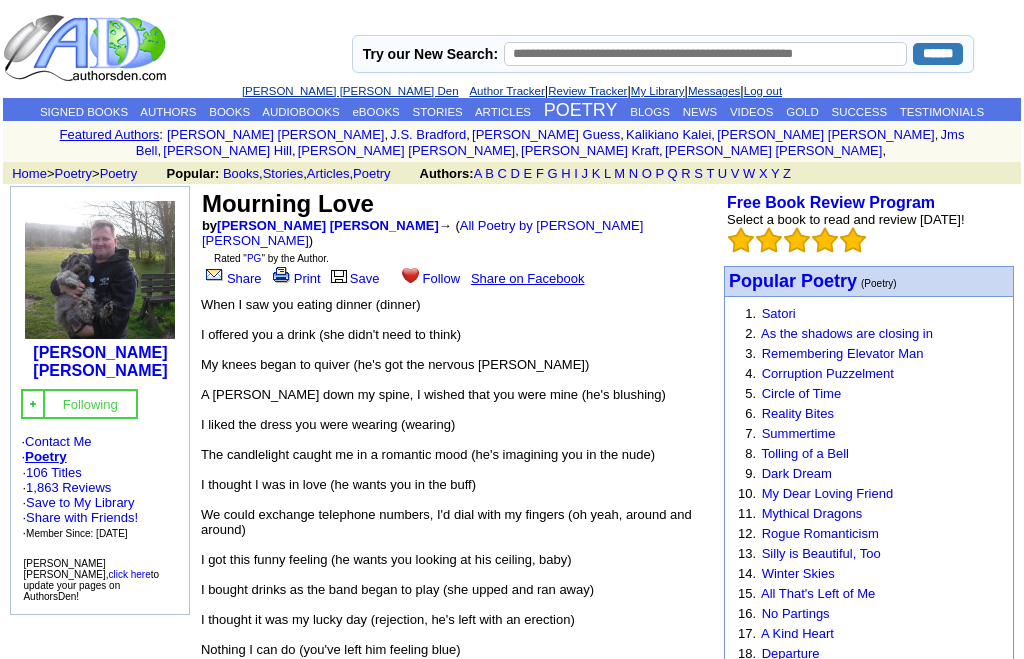 scroll, scrollTop: 0, scrollLeft: 0, axis: both 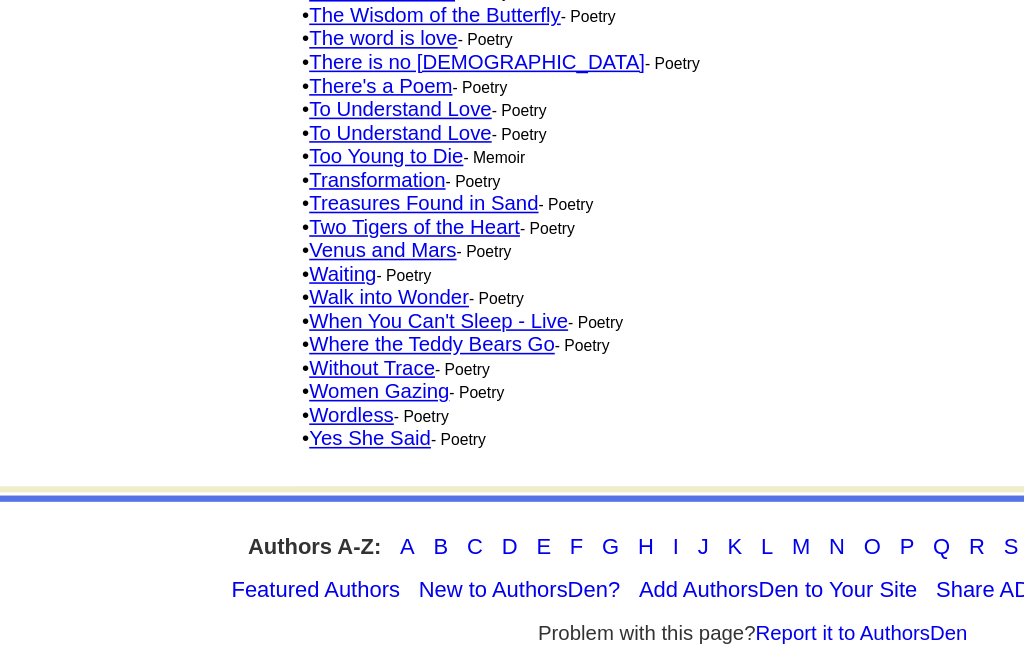 click on "Wordless" 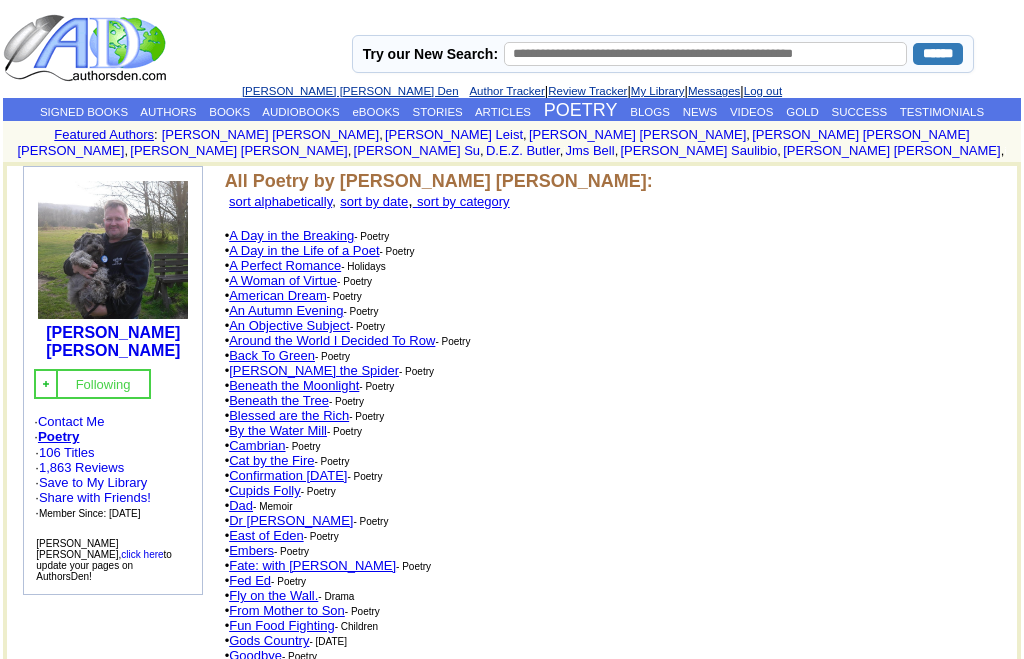 scroll, scrollTop: 1689, scrollLeft: 32, axis: both 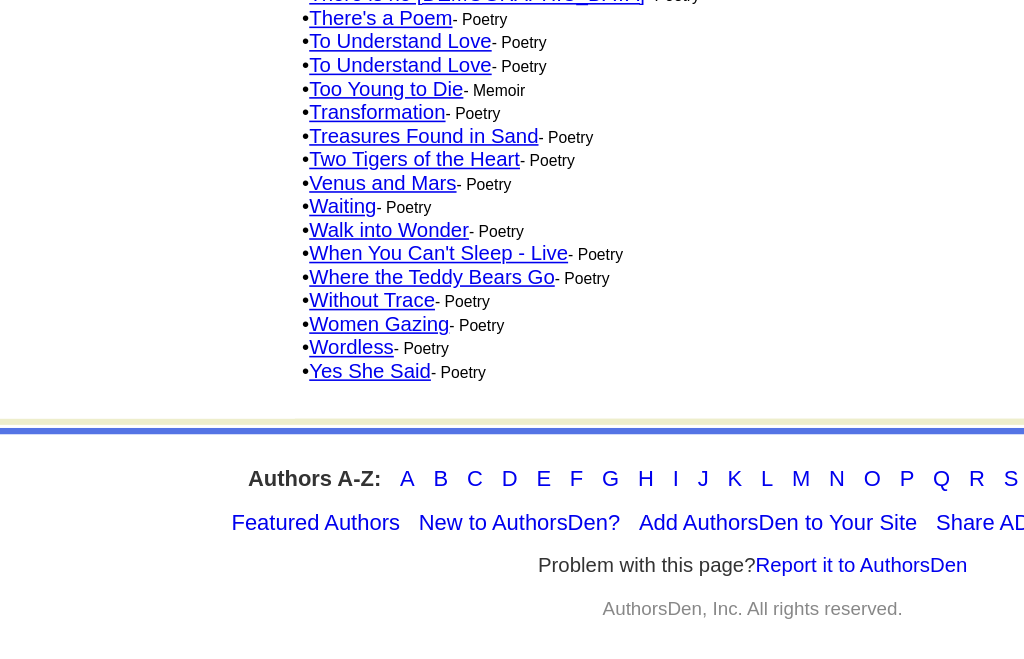 click on "Women Gazing" 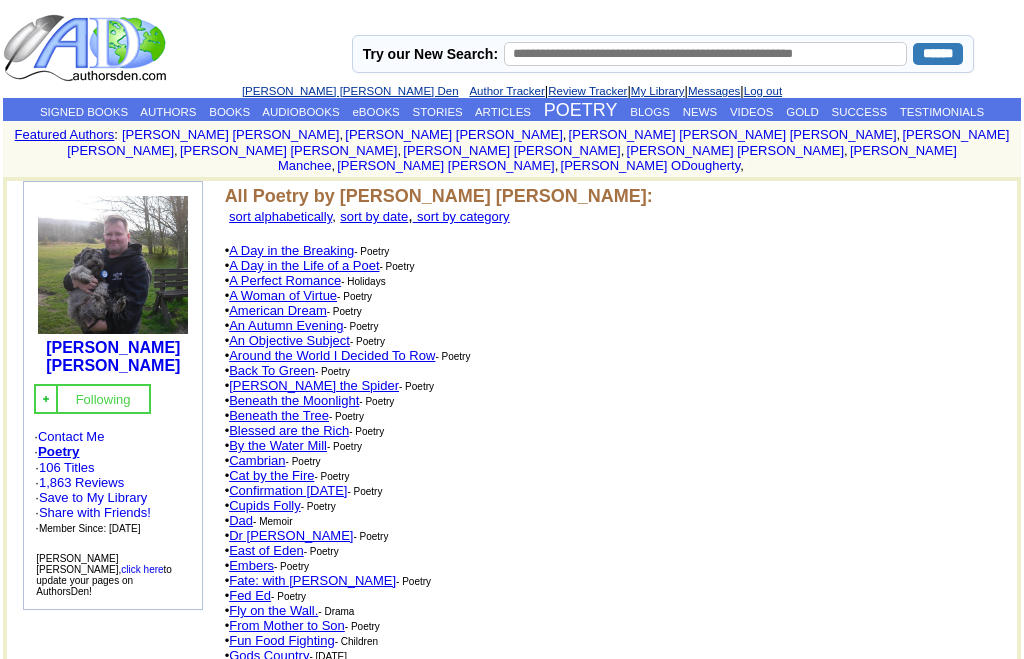 scroll, scrollTop: 1689, scrollLeft: 32, axis: both 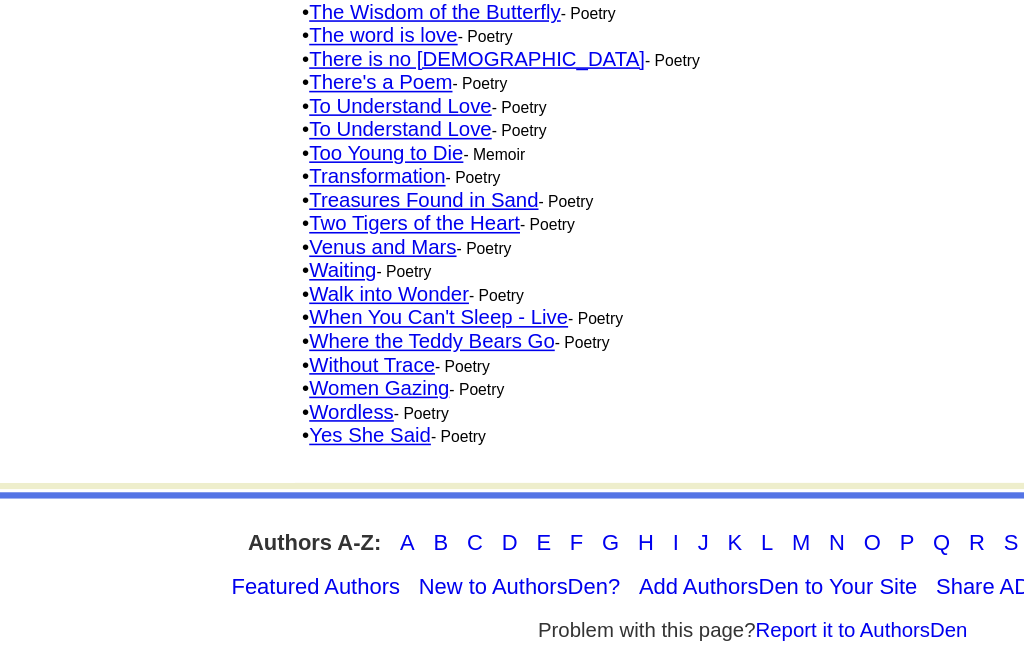 click on "Without Trace" 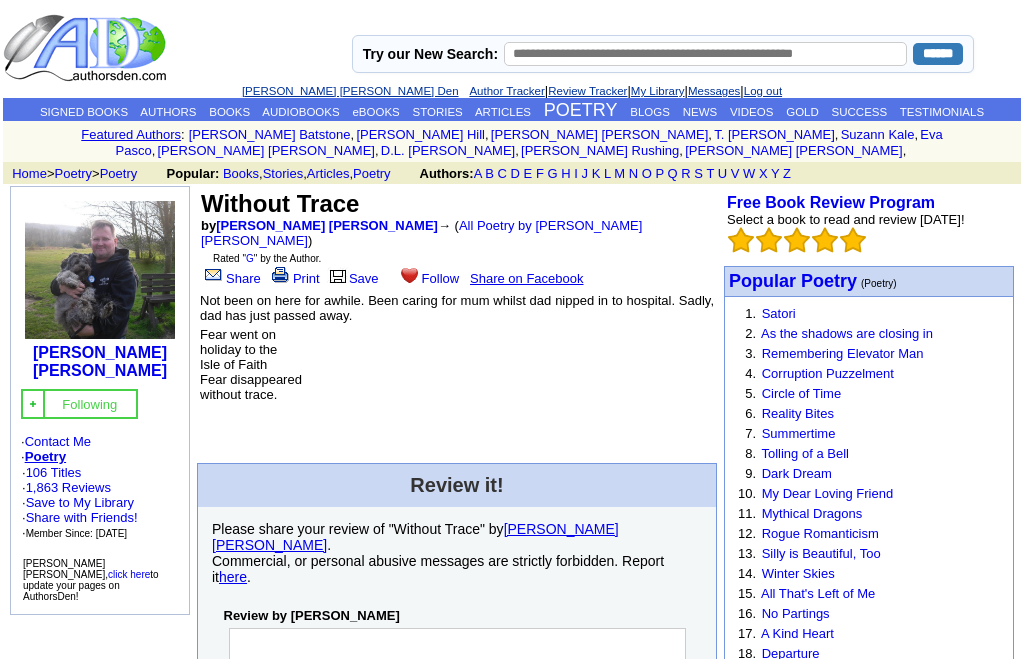scroll, scrollTop: 0, scrollLeft: 0, axis: both 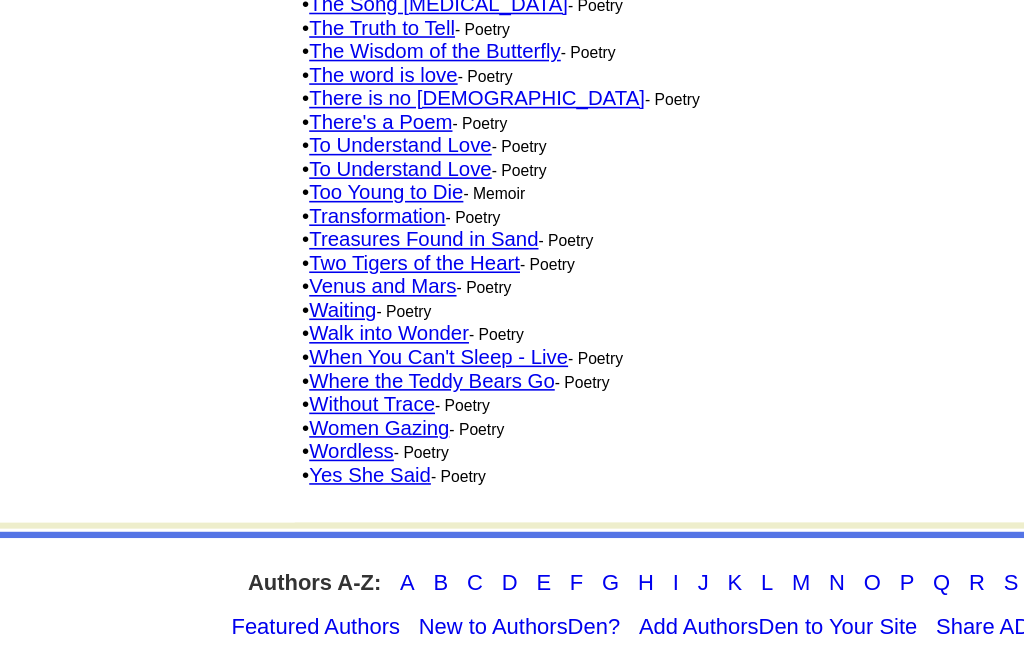 click on "Waiting" 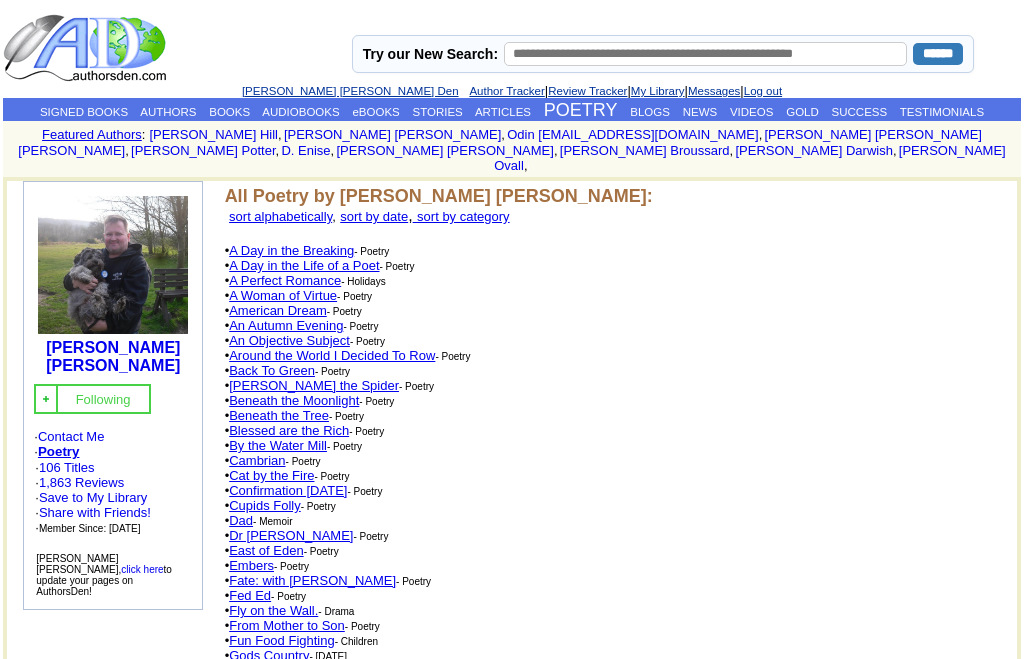 scroll, scrollTop: 1582, scrollLeft: 32, axis: both 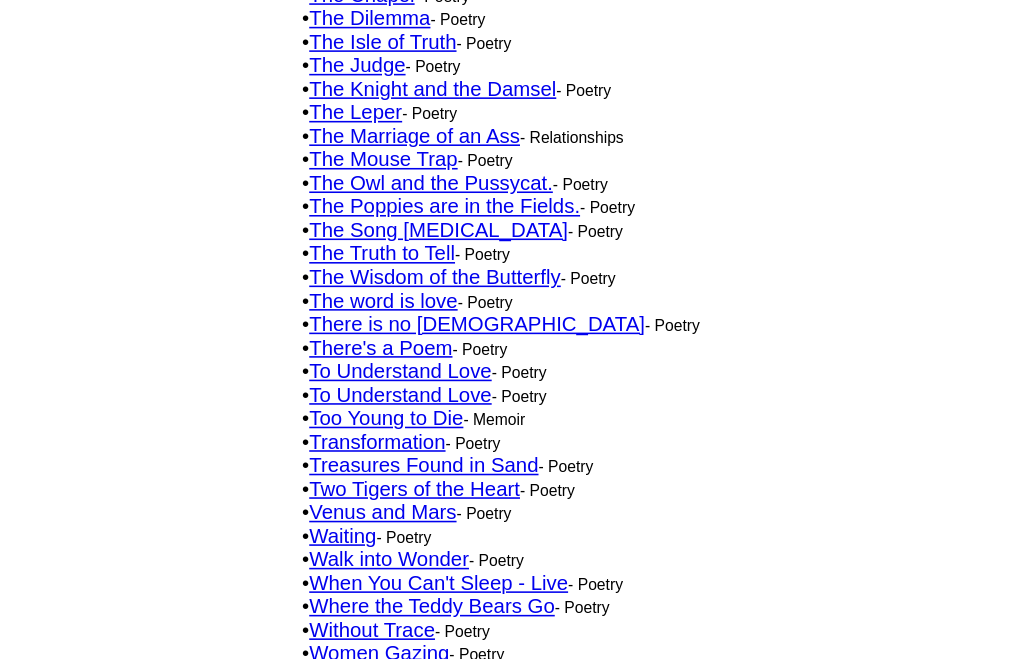 click on "The word is love" 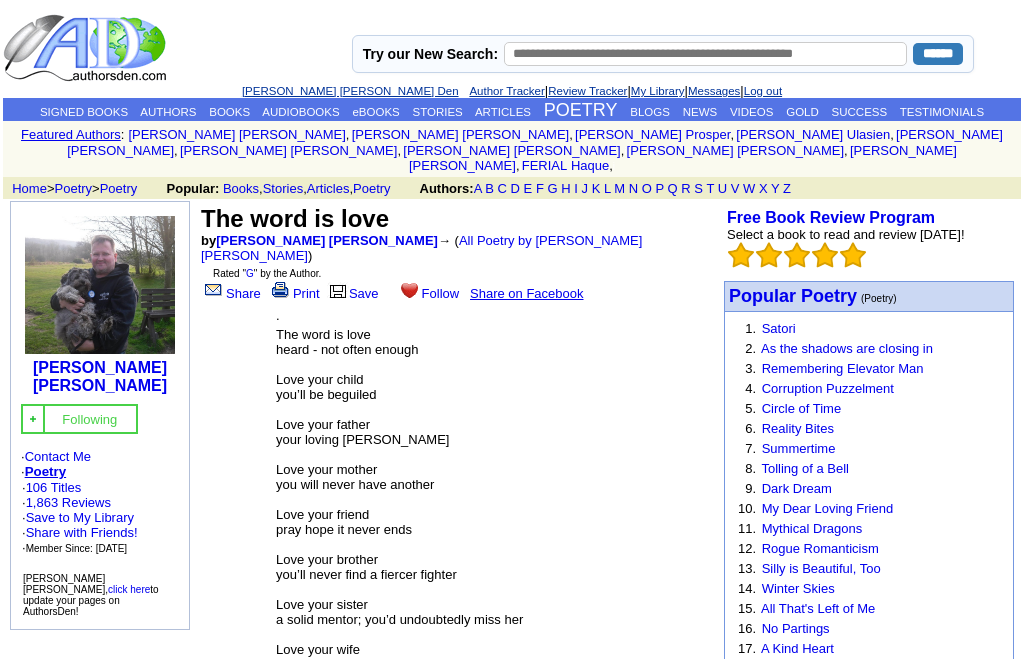 scroll, scrollTop: 0, scrollLeft: 0, axis: both 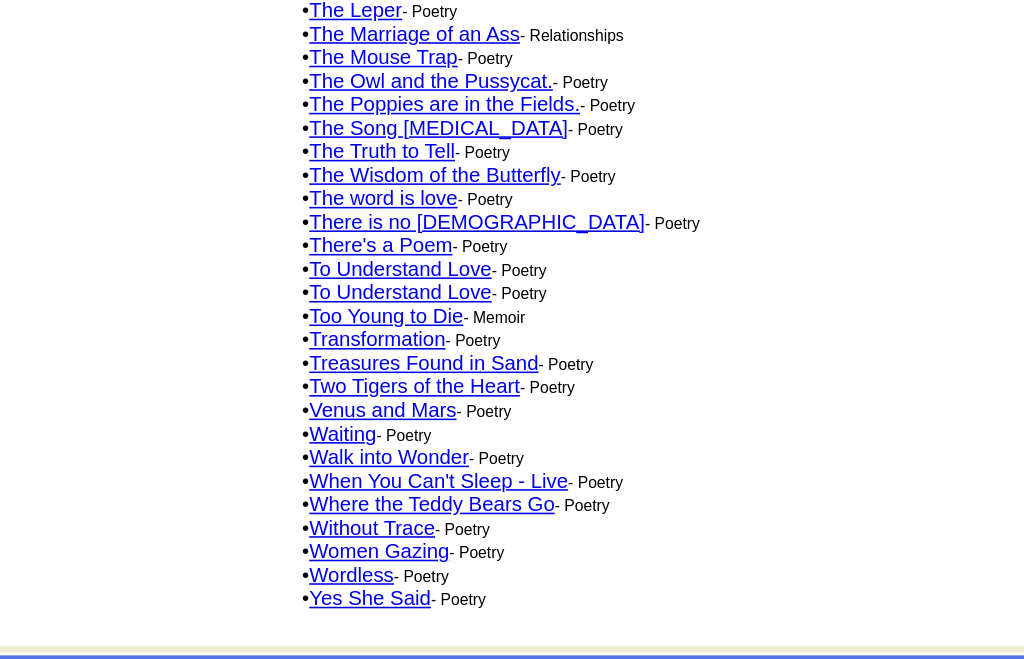 click on "The Dilemma" 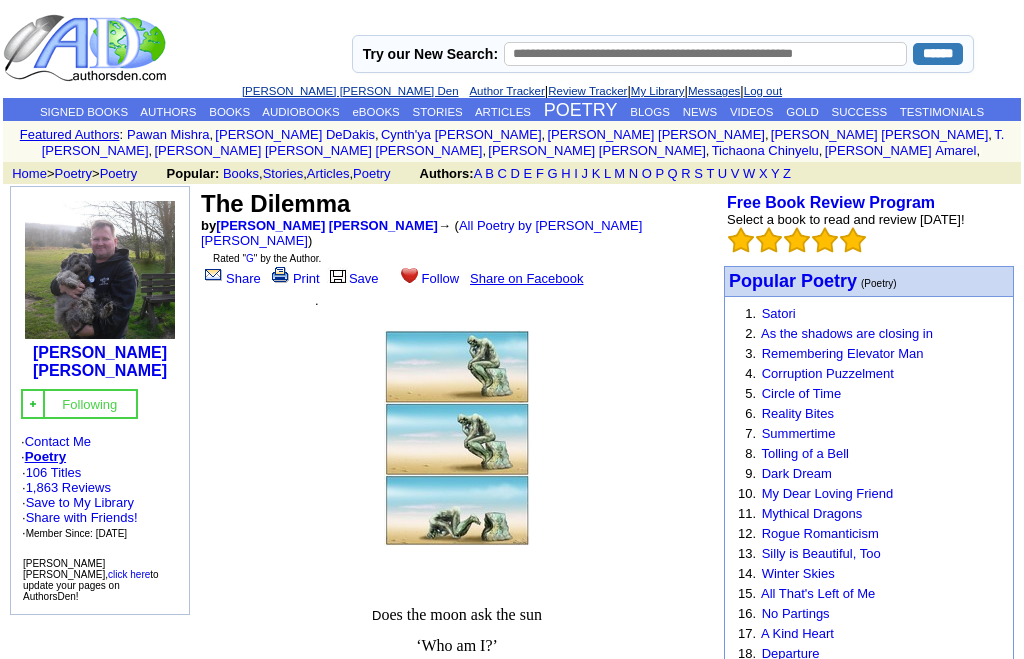 scroll, scrollTop: 0, scrollLeft: 0, axis: both 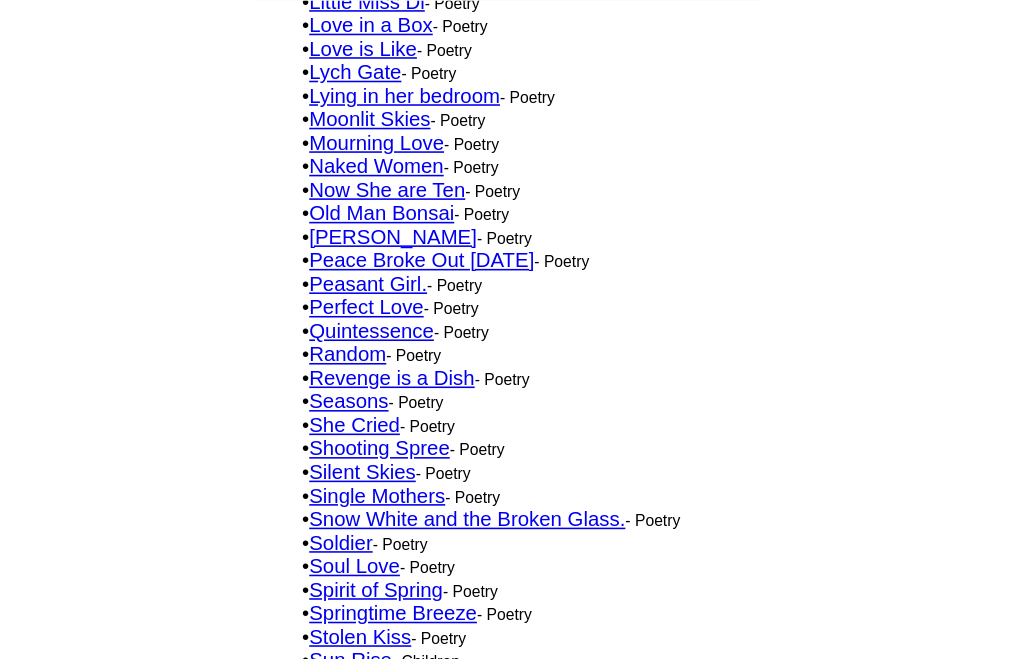 click on "Perfect  Love" 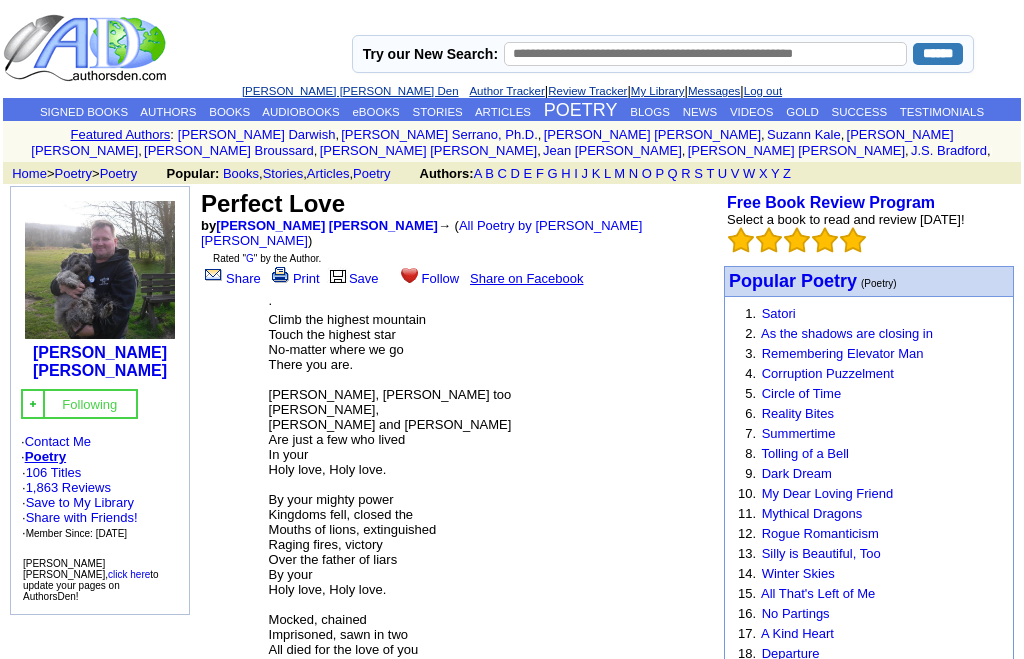 scroll, scrollTop: 0, scrollLeft: 0, axis: both 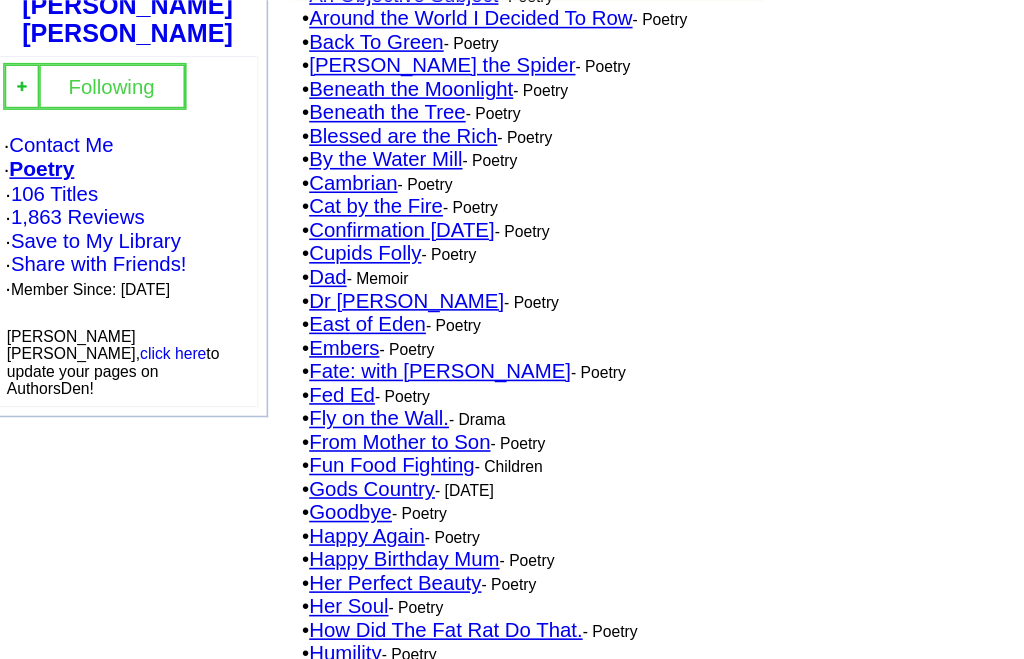 click on "Embers" 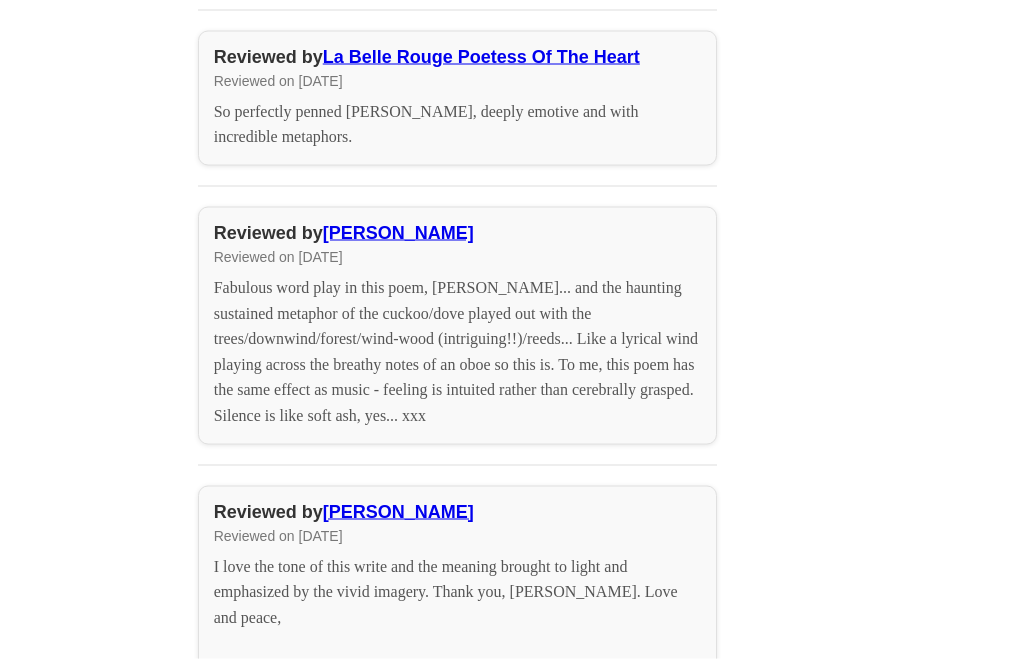 scroll, scrollTop: 2540, scrollLeft: 0, axis: vertical 